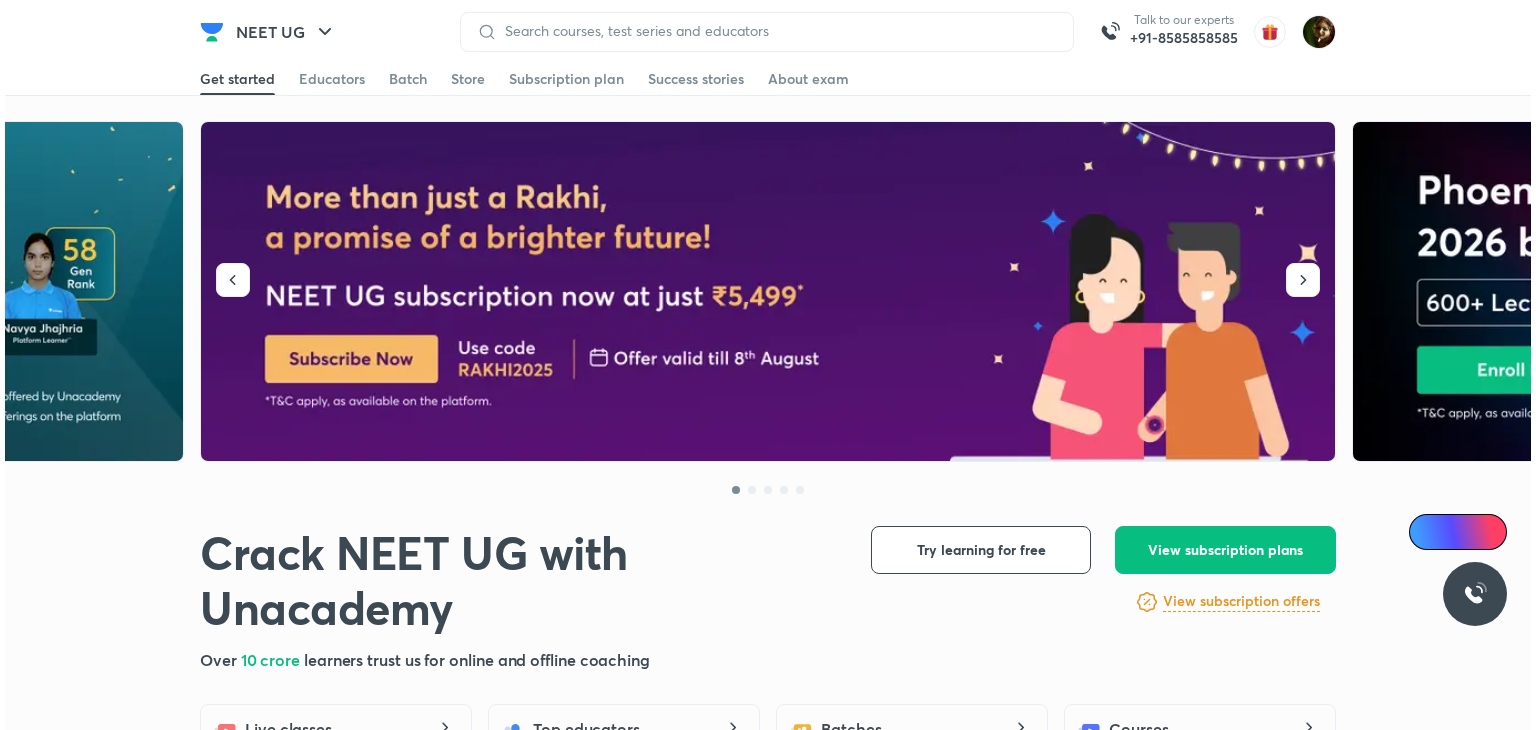 scroll, scrollTop: 0, scrollLeft: 0, axis: both 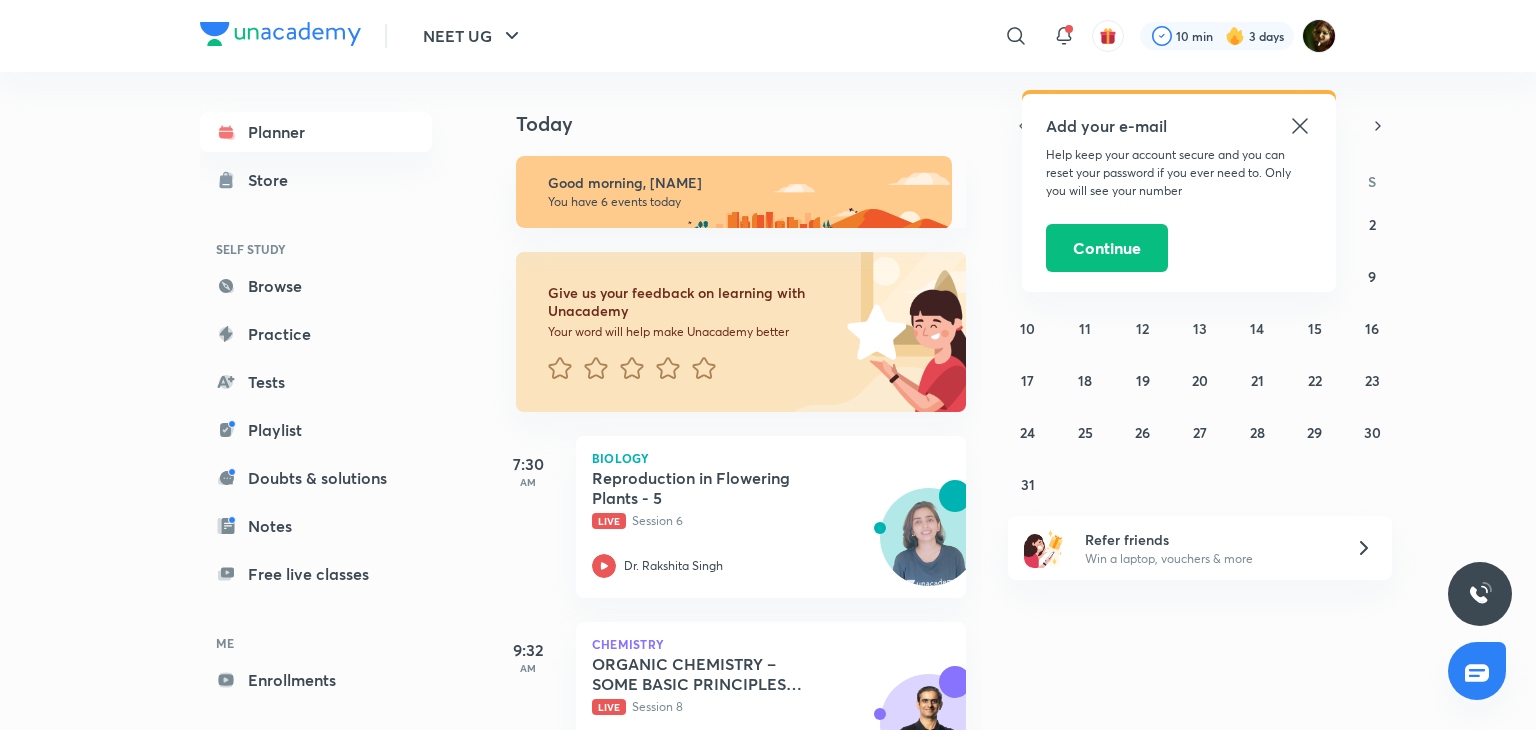 click 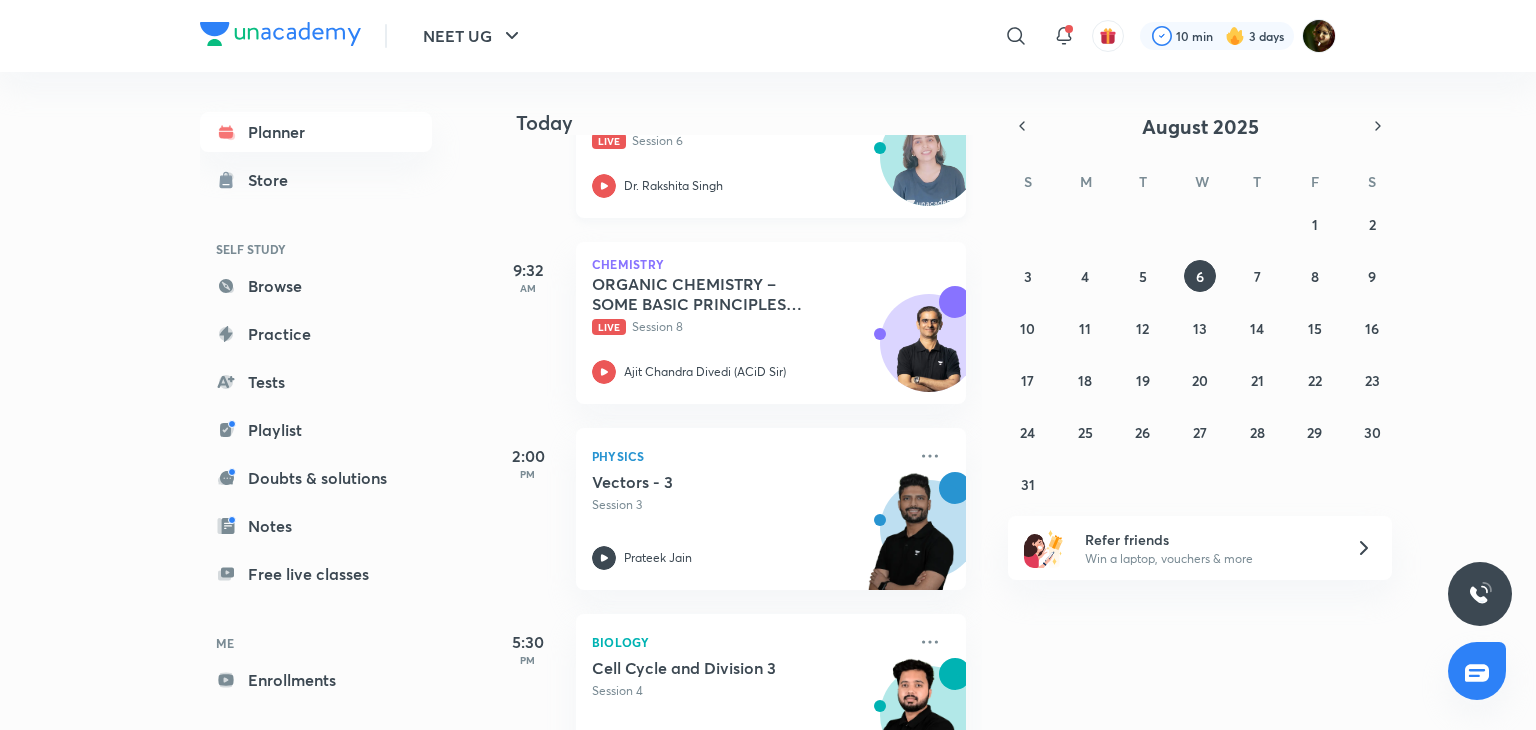 scroll, scrollTop: 384, scrollLeft: 0, axis: vertical 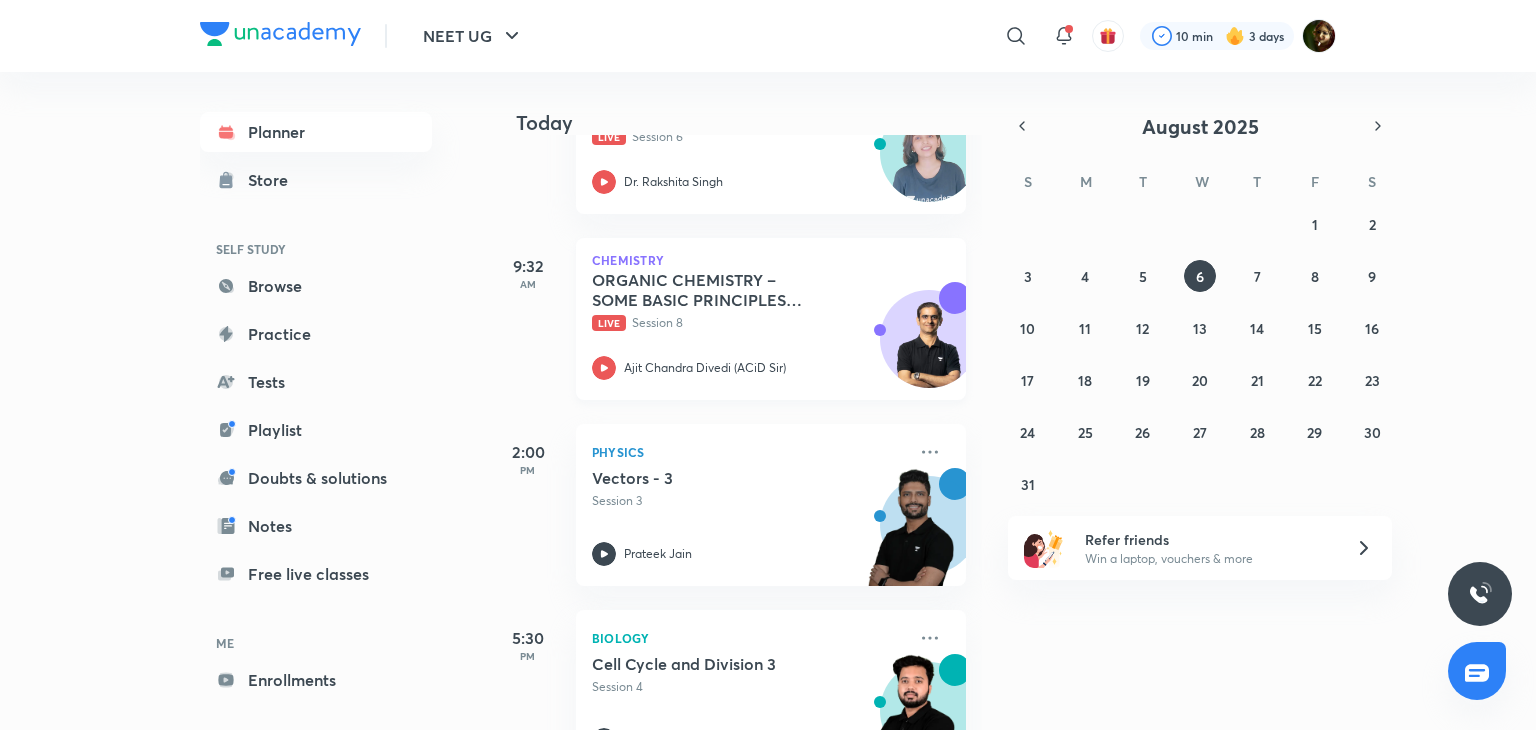 click on "ORGANIC CHEMISTRY – SOME BASIC PRINCIPLES AND TECHNIQUES (IUPAC Nomenclature) - 8 Live Session 8 Ajit Chandra Divedi (ACiD Sir)" at bounding box center [749, 325] 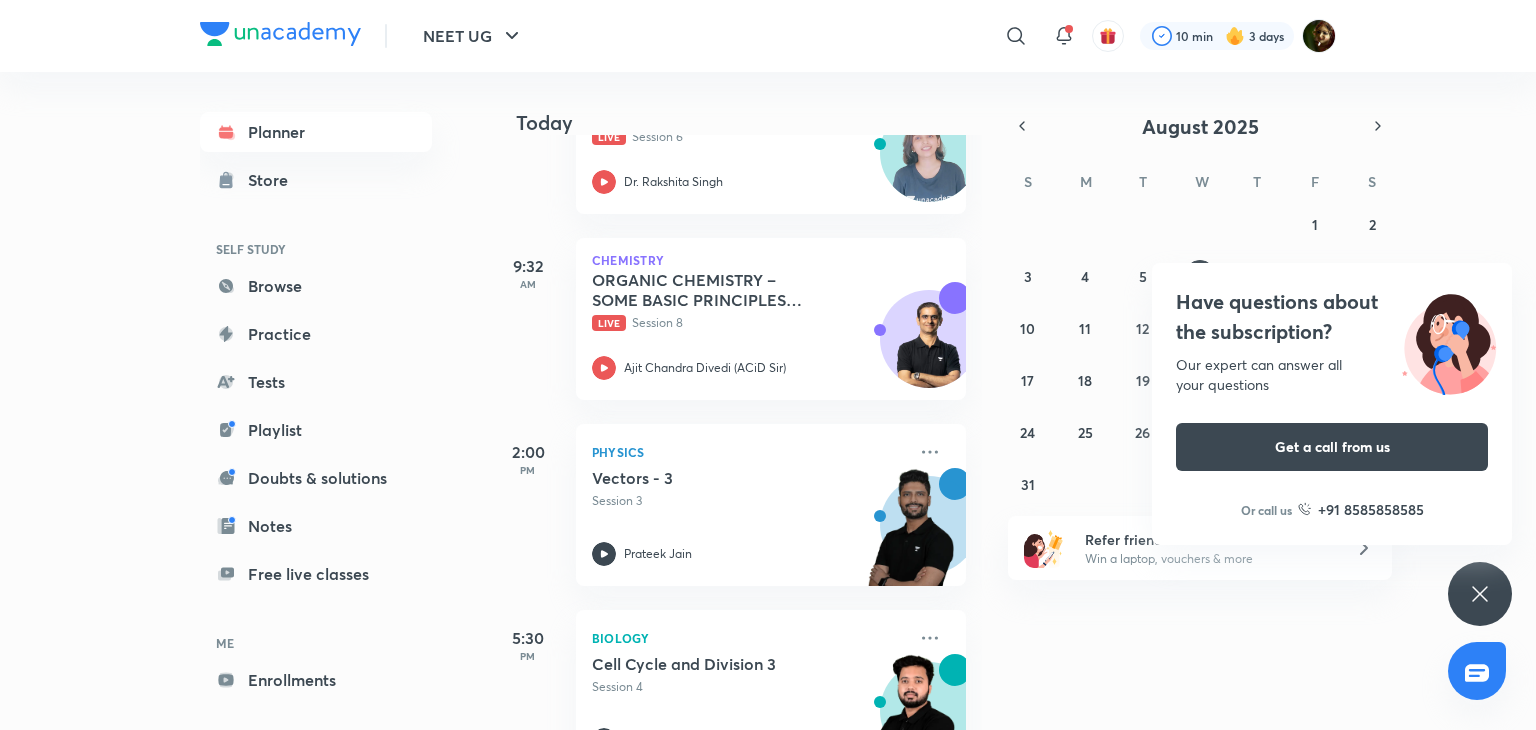 click on "Have questions about the subscription? Our expert can answer all your questions Get a call from us Or call us +91 8585858585" at bounding box center [1480, 594] 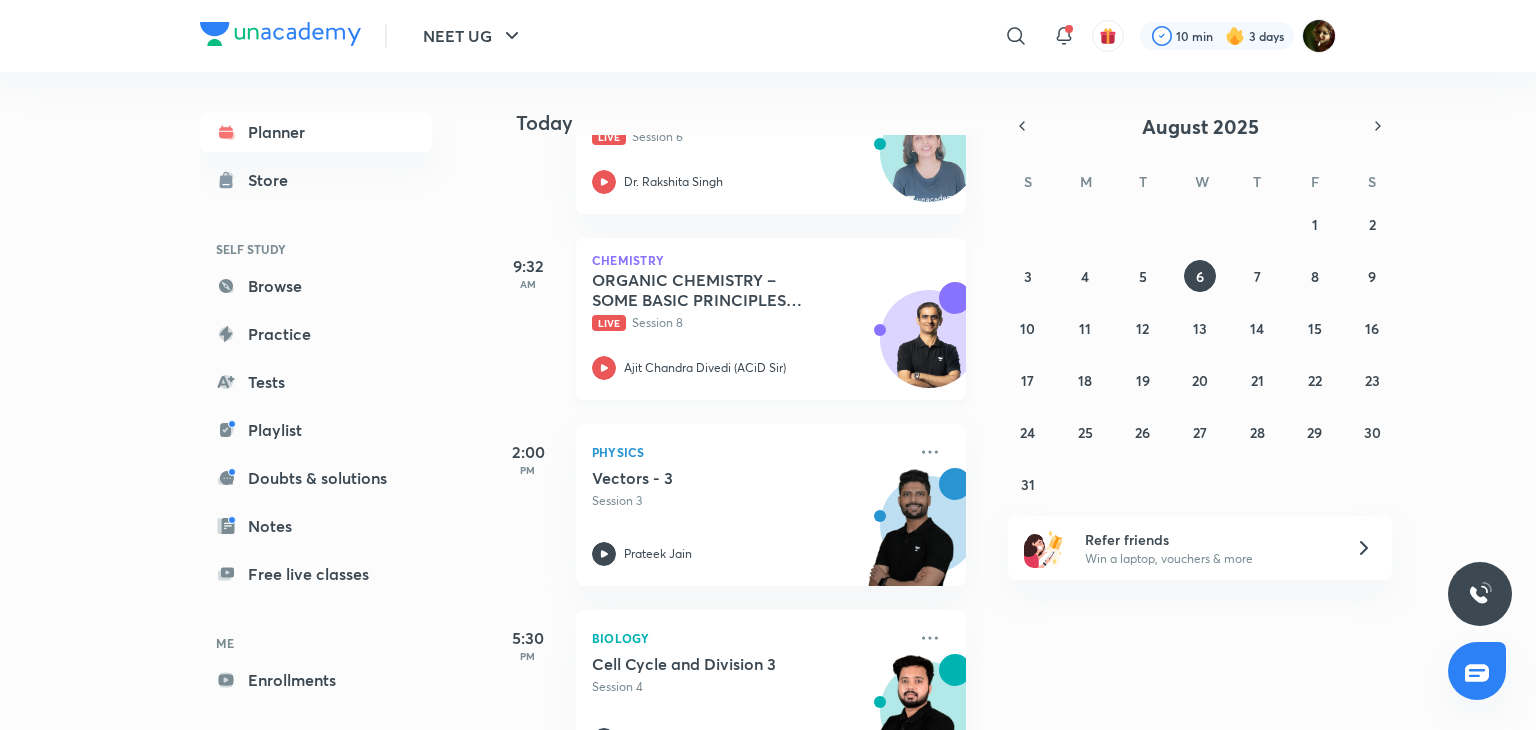 click on "ORGANIC CHEMISTRY – SOME BASIC PRINCIPLES AND TECHNIQUES (IUPAC Nomenclature) - 8" at bounding box center (716, 290) 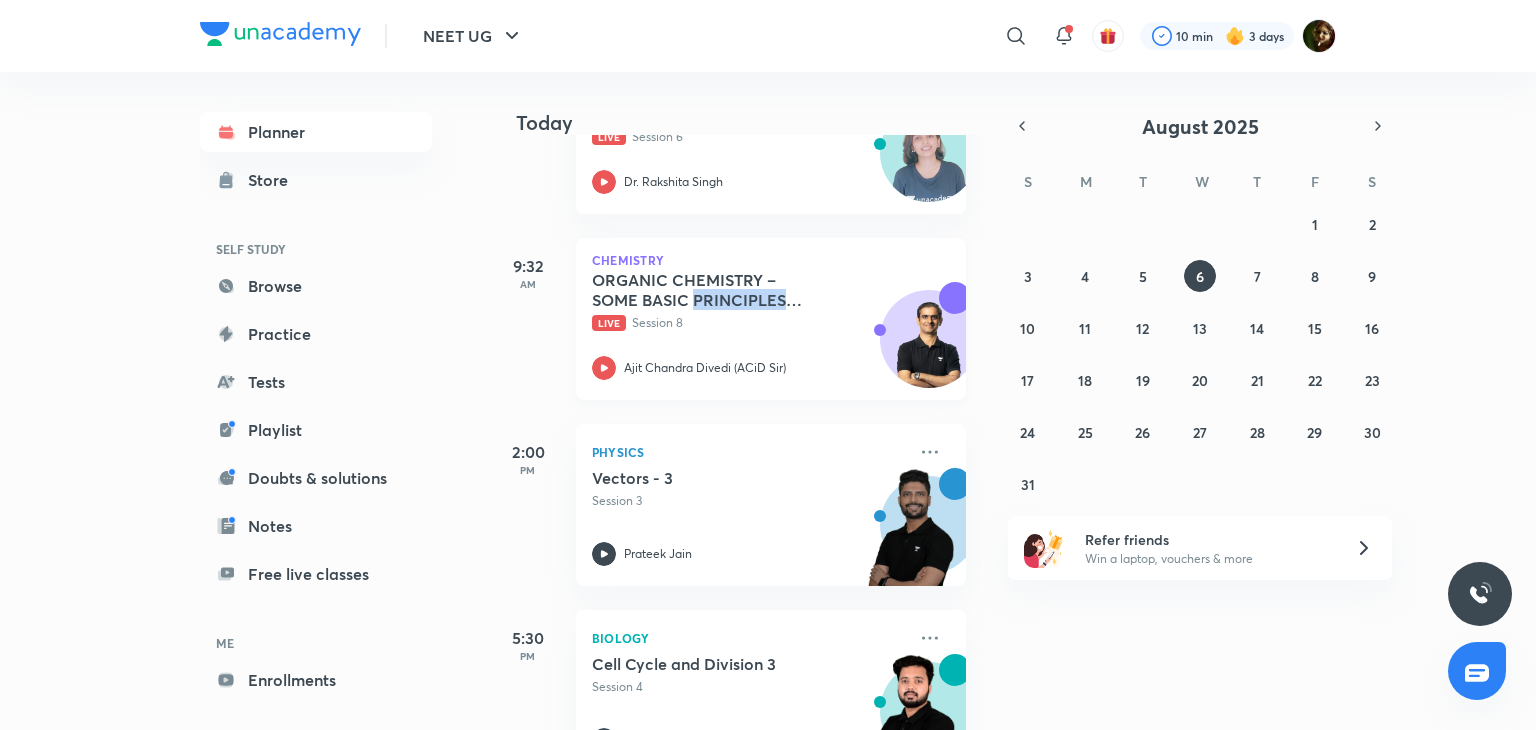click on "ORGANIC CHEMISTRY – SOME BASIC PRINCIPLES AND TECHNIQUES (IUPAC Nomenclature) - 8" at bounding box center (716, 290) 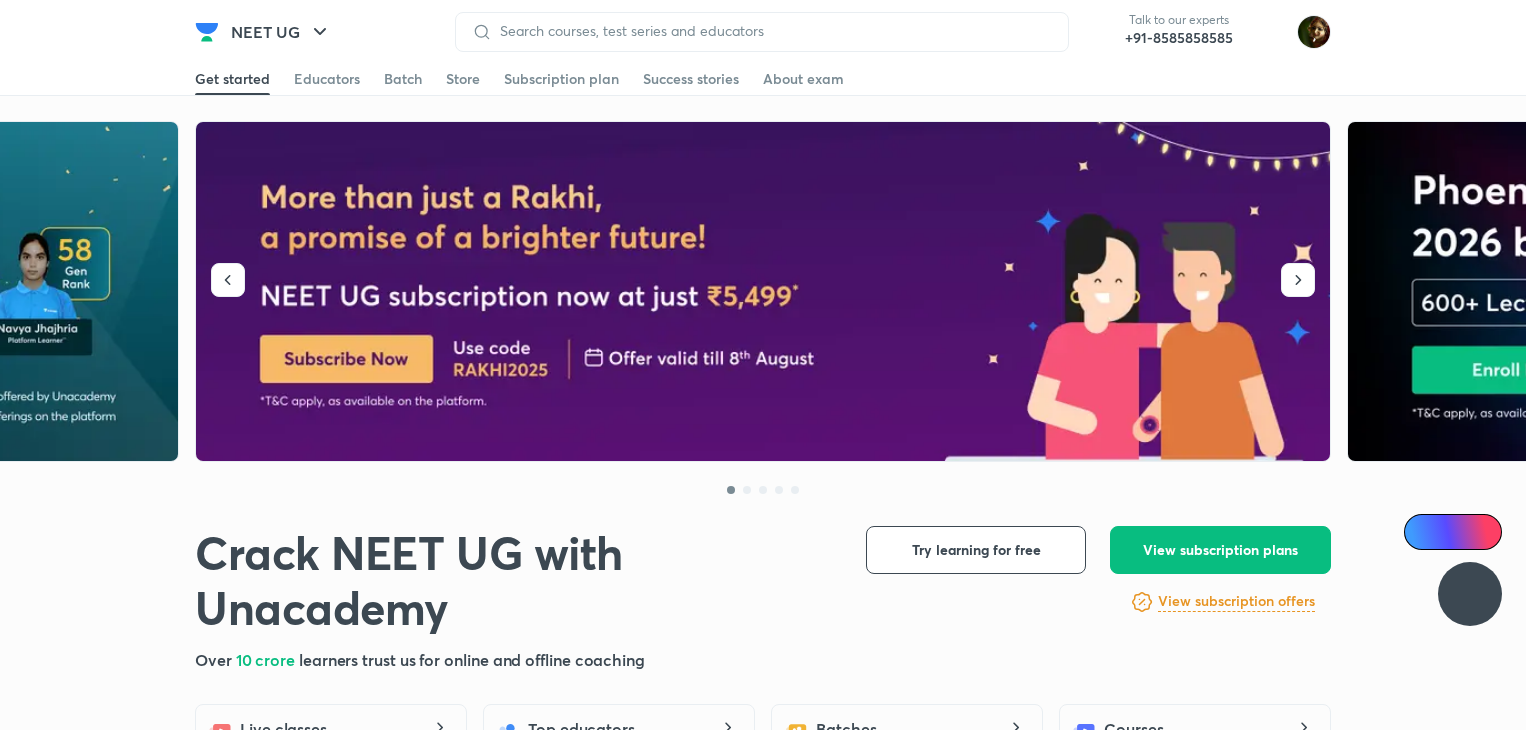 scroll, scrollTop: 0, scrollLeft: 0, axis: both 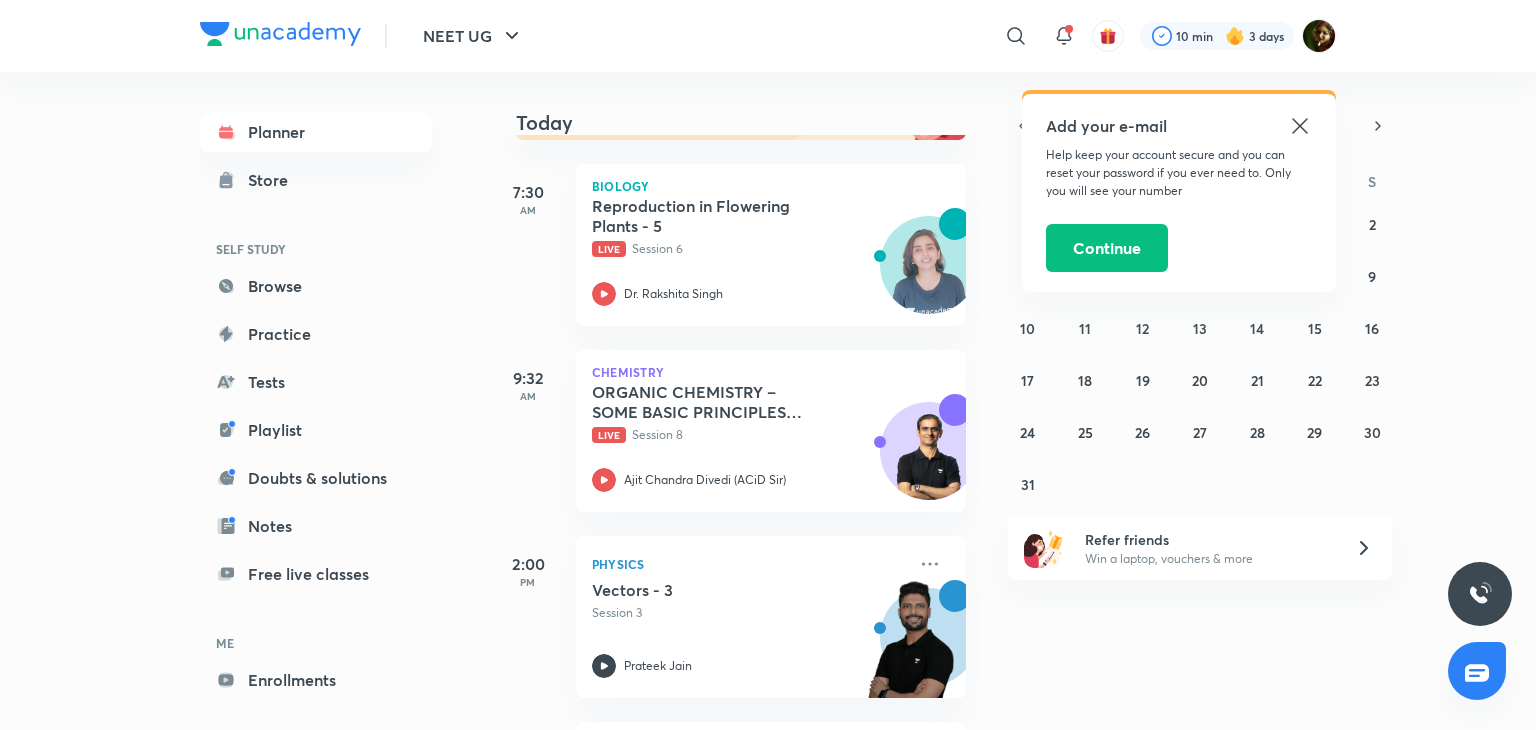 click 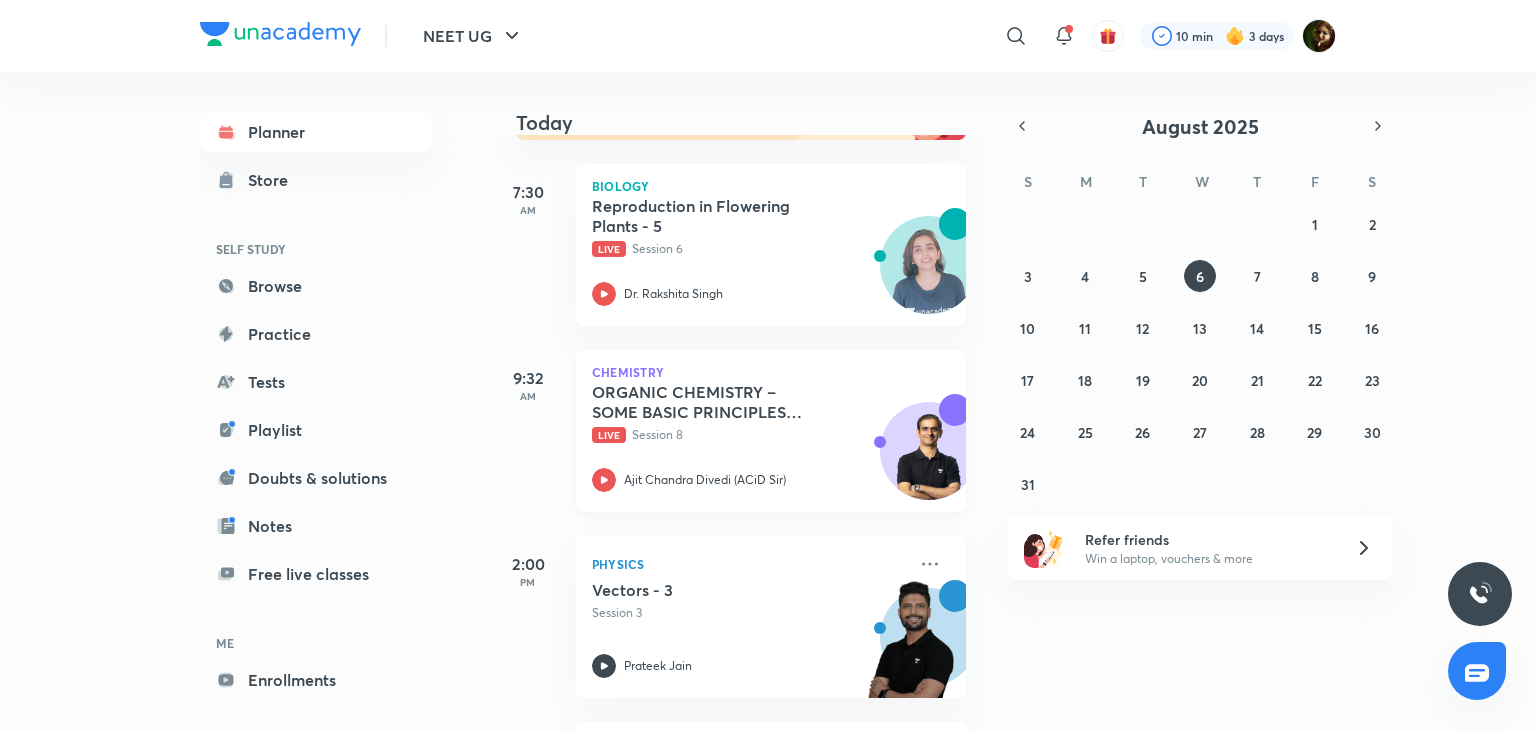 click 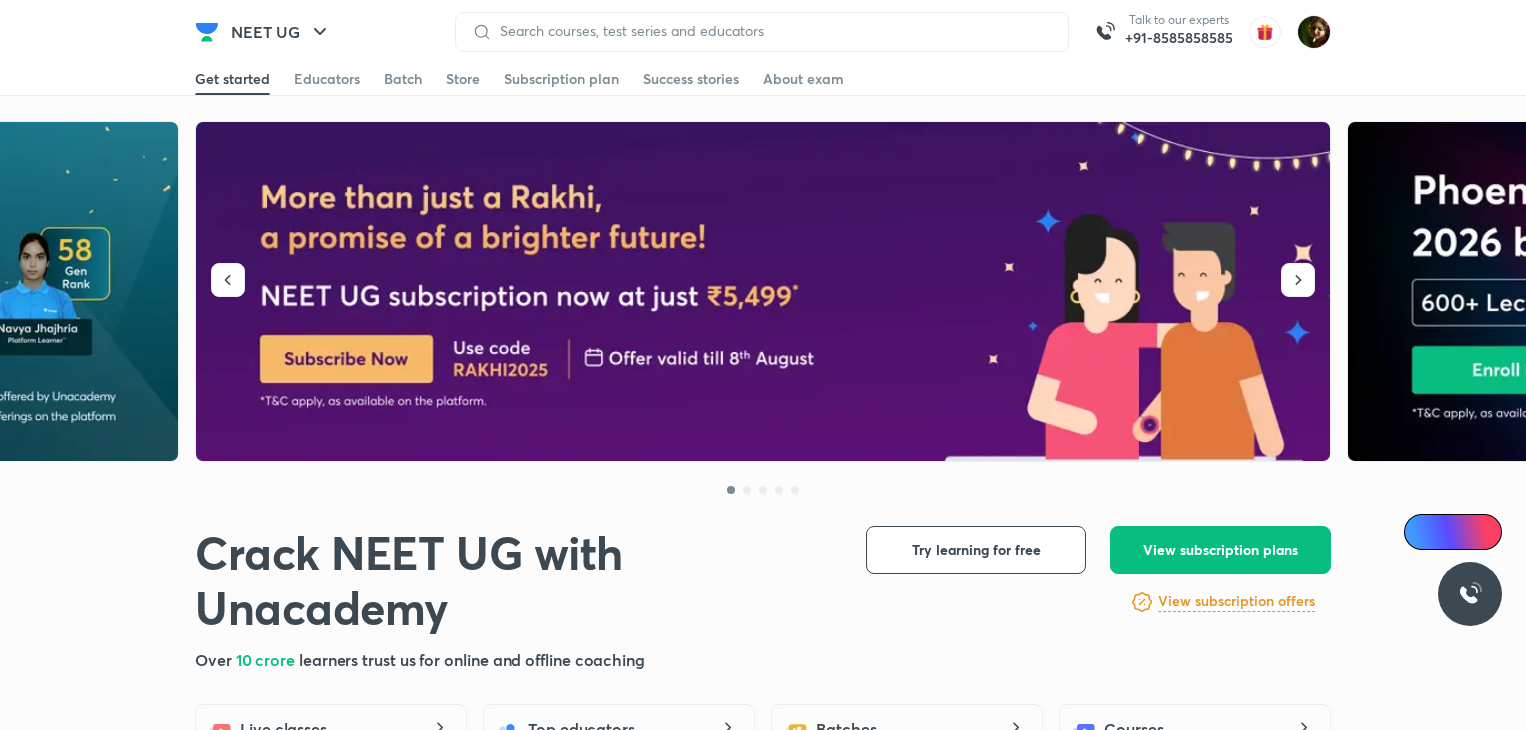 scroll, scrollTop: 0, scrollLeft: 0, axis: both 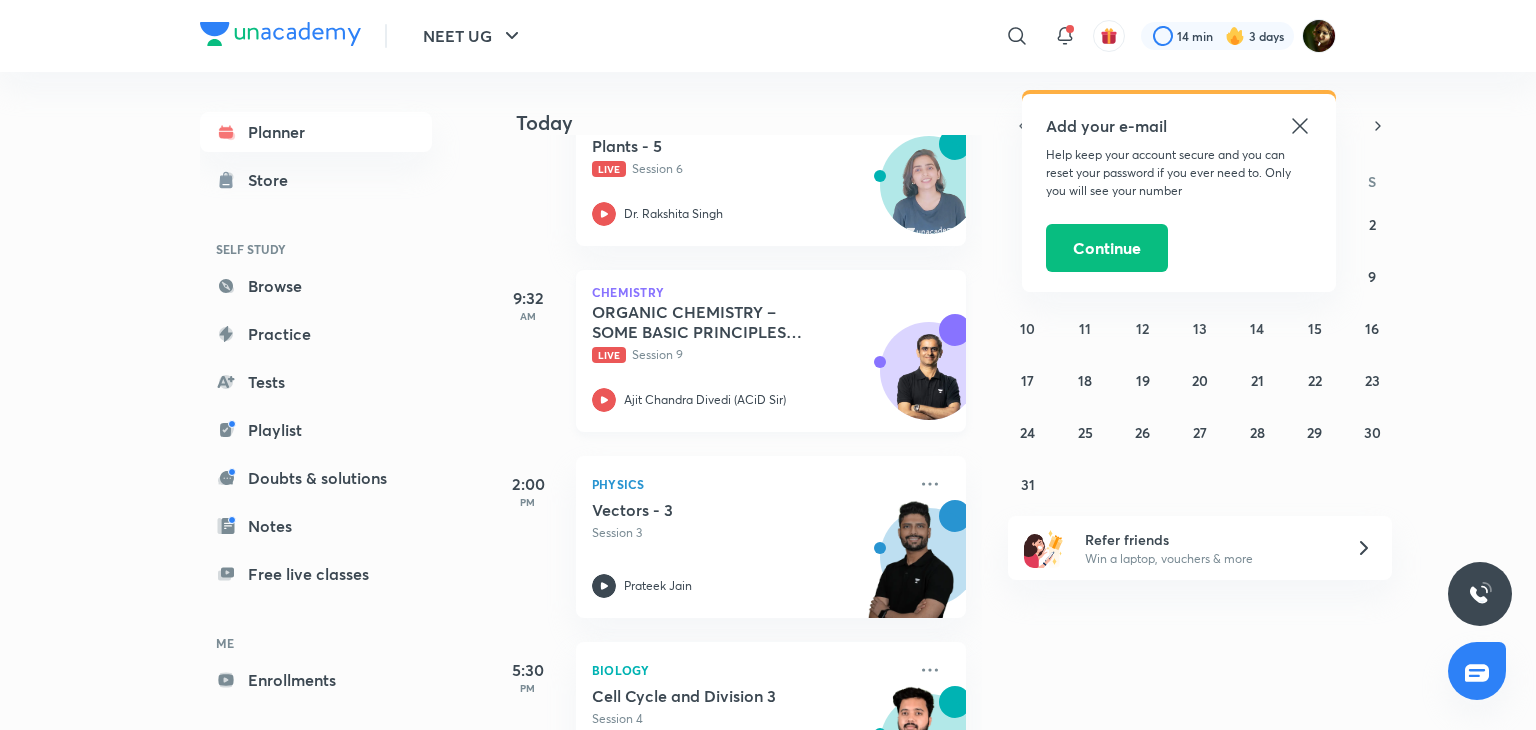 click on "Ajit Chandra Divedi (ACiD Sir)" at bounding box center [705, 400] 